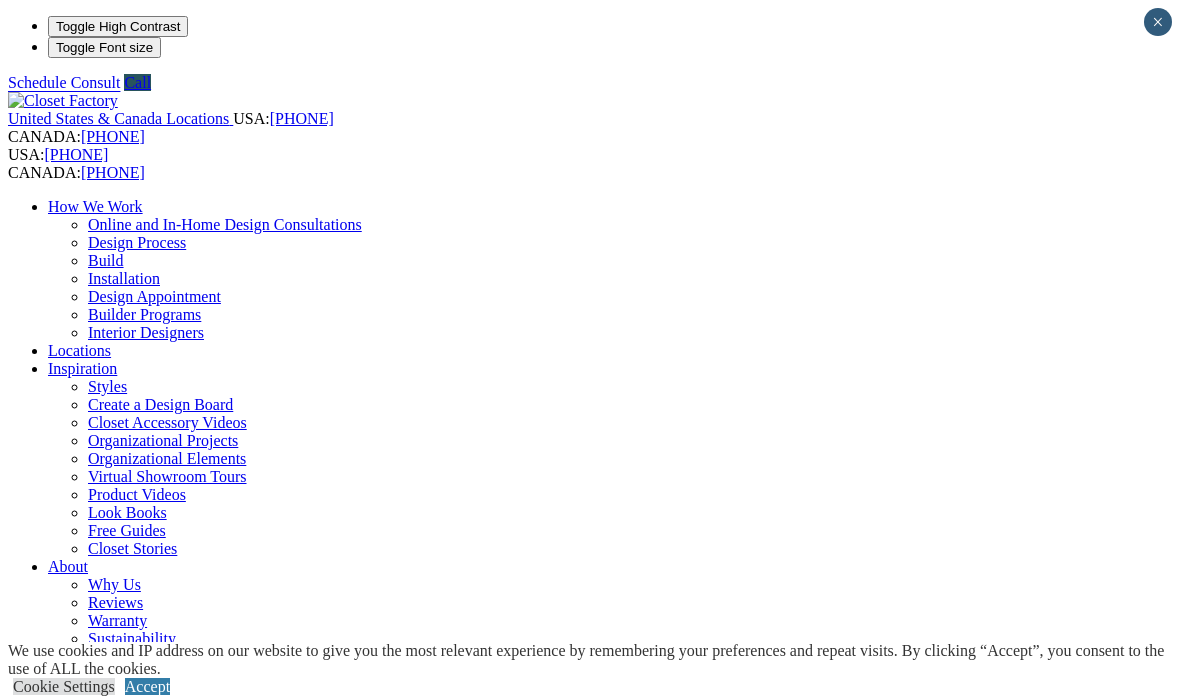 scroll, scrollTop: 0, scrollLeft: 0, axis: both 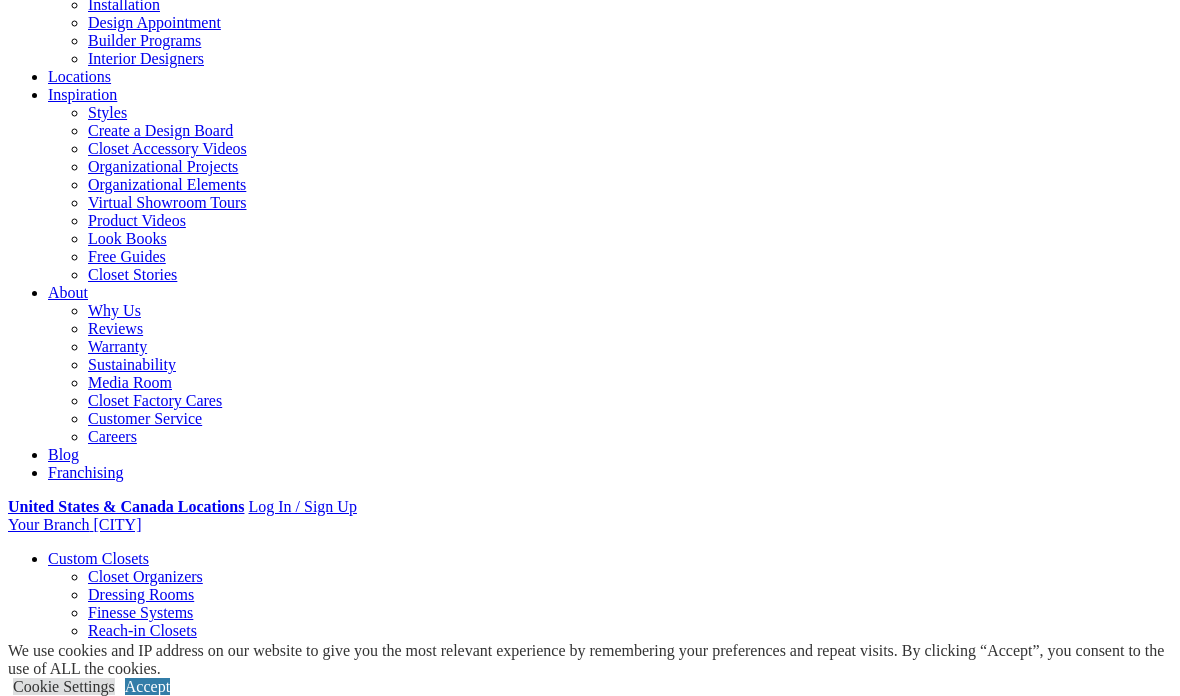 click on "Gallery" at bounding box center [111, 1820] 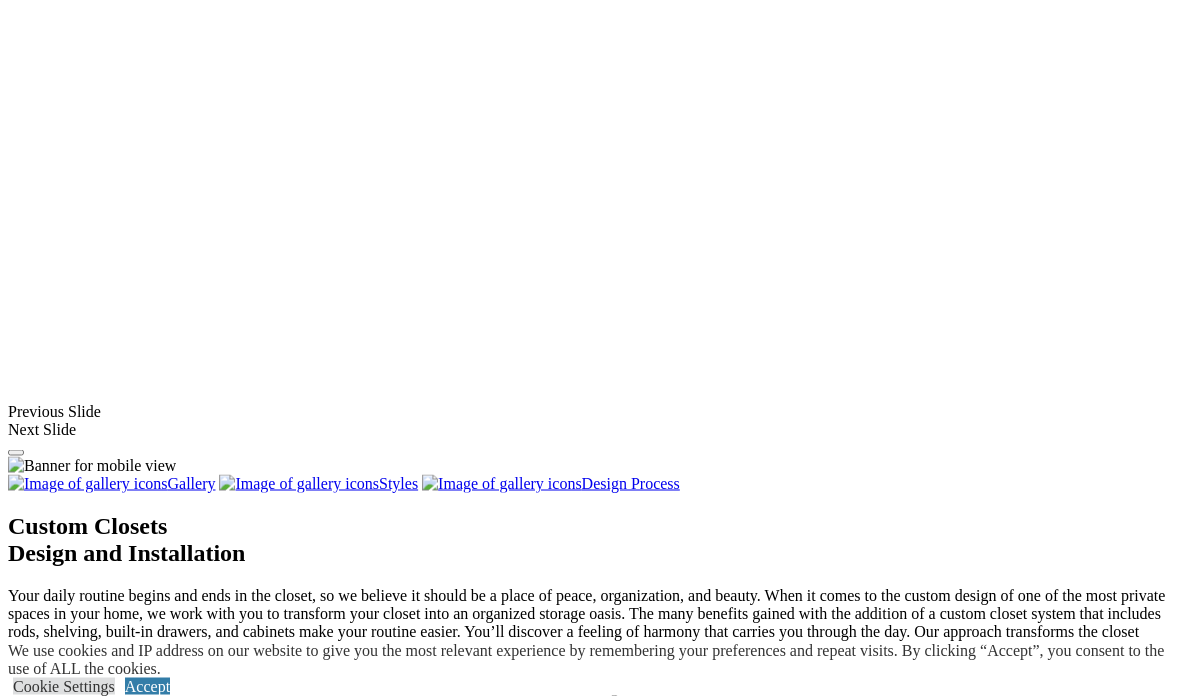 scroll, scrollTop: 1612, scrollLeft: 0, axis: vertical 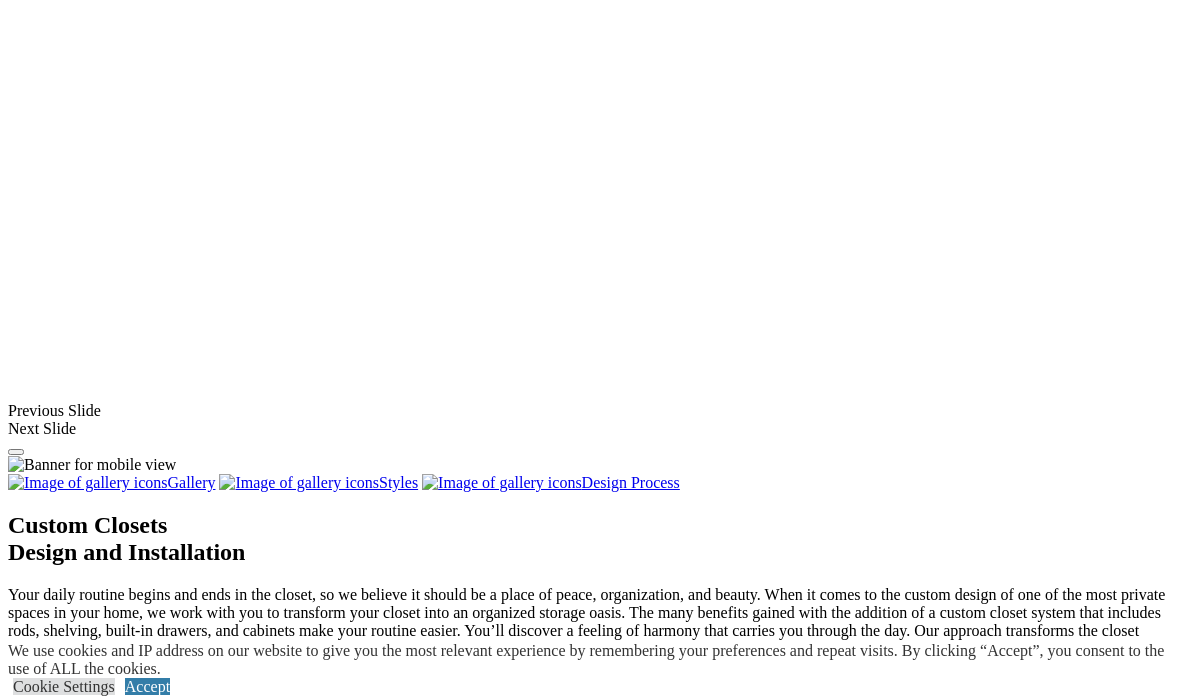 click at bounding box center (393, 1967) 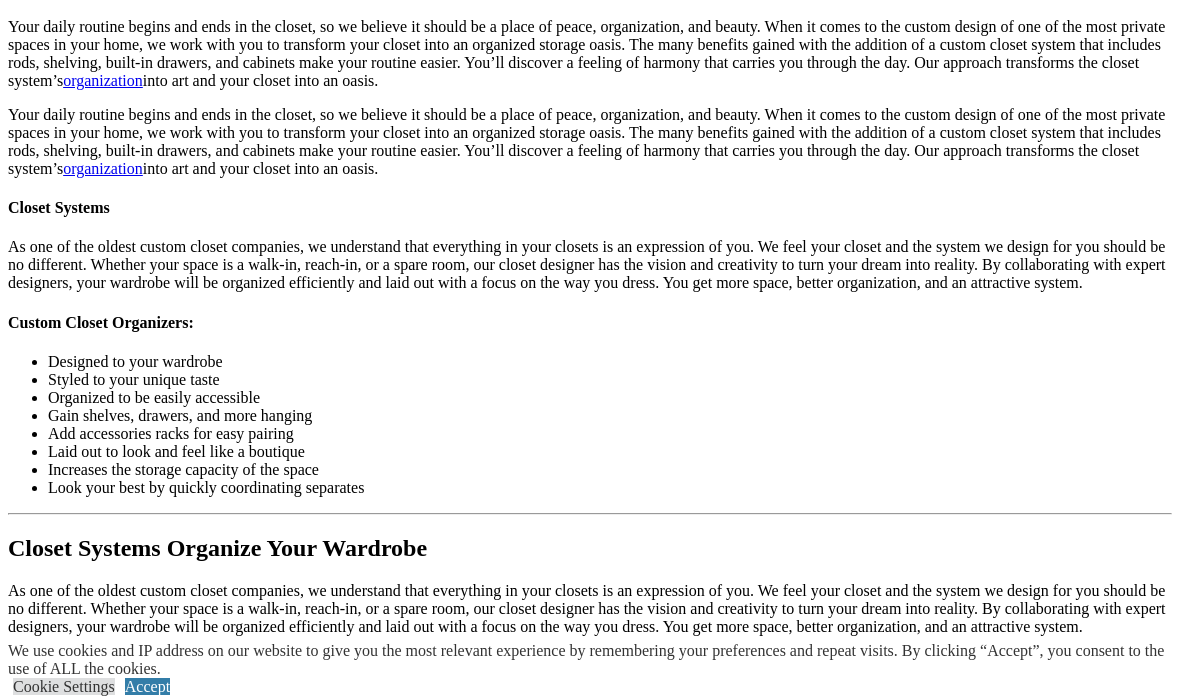 scroll, scrollTop: 2177, scrollLeft: 0, axis: vertical 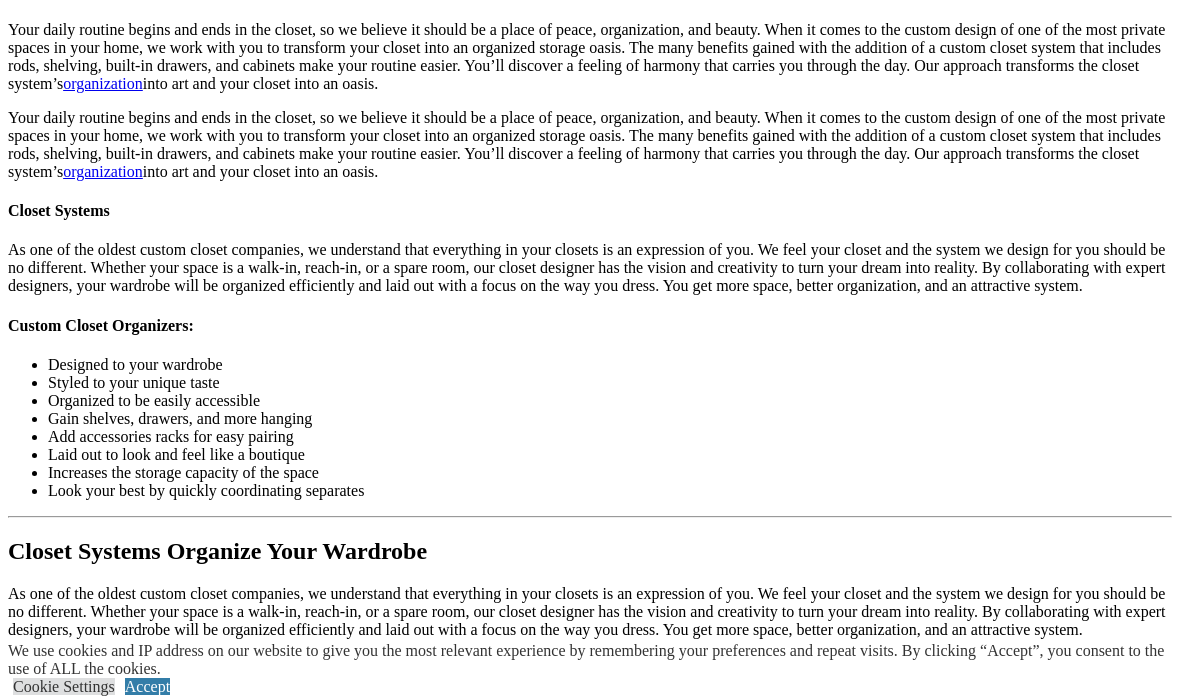 click on "Load More" at bounding box center [44, 2252] 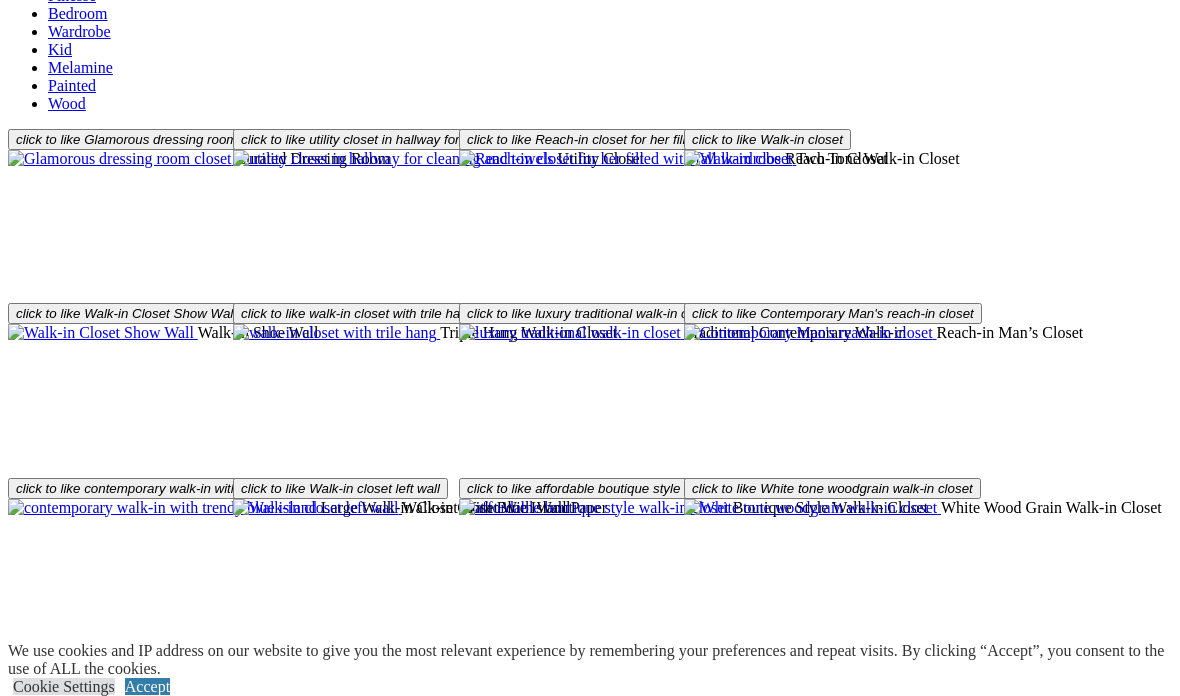 scroll, scrollTop: 3452, scrollLeft: 0, axis: vertical 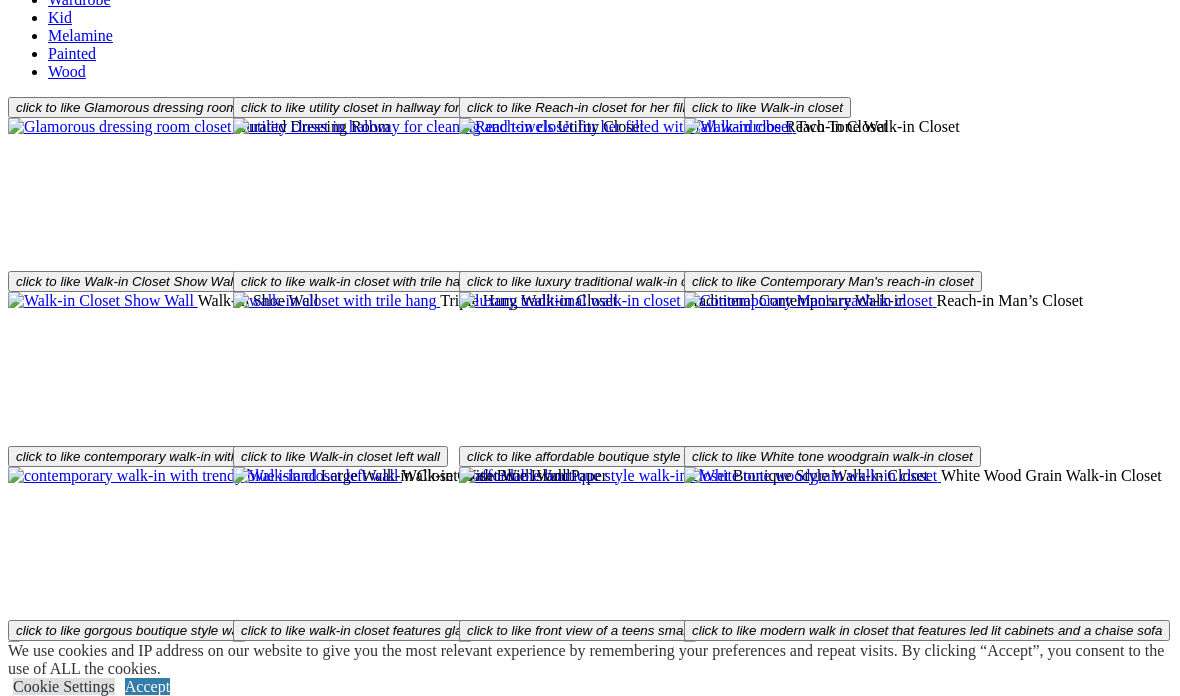 click on "| NEW HOME. NEW OFFICE ✨  If you work from home, you need a custom home office! What a world of difference it makes to have a truly custom built in. Not only is it aesthetically pleasing when you first step into the house, but it’s calm and peaceful when you’re working. Not to mention— ORGANIZED!   What do you think? Are you ready for your new home office?   DM me for a free consultation!" at bounding box center (854, 1714) 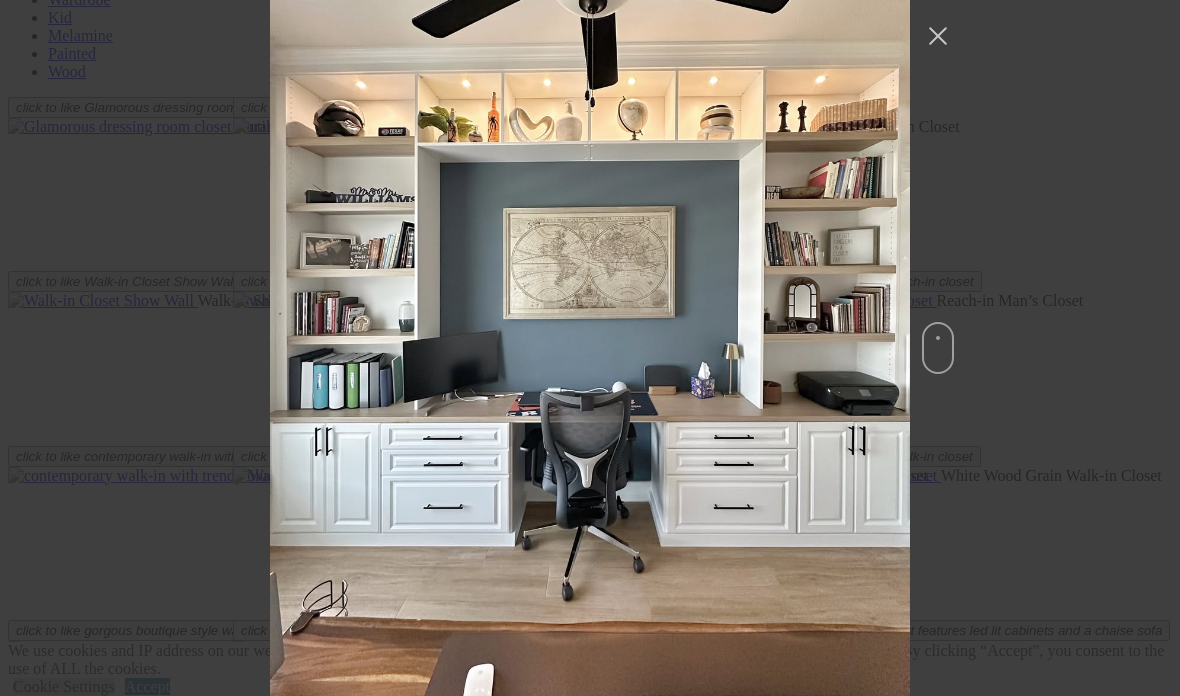 scroll, scrollTop: 1788, scrollLeft: 0, axis: vertical 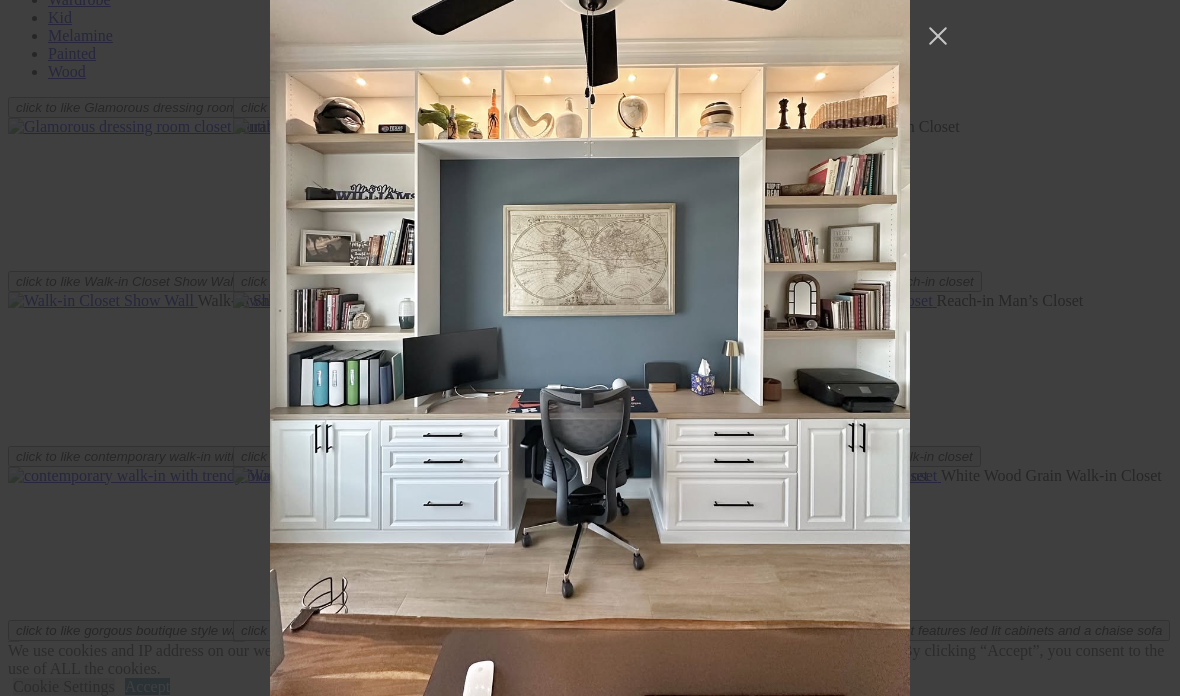 click on "closet_factory
Follow" at bounding box center [590, 348] 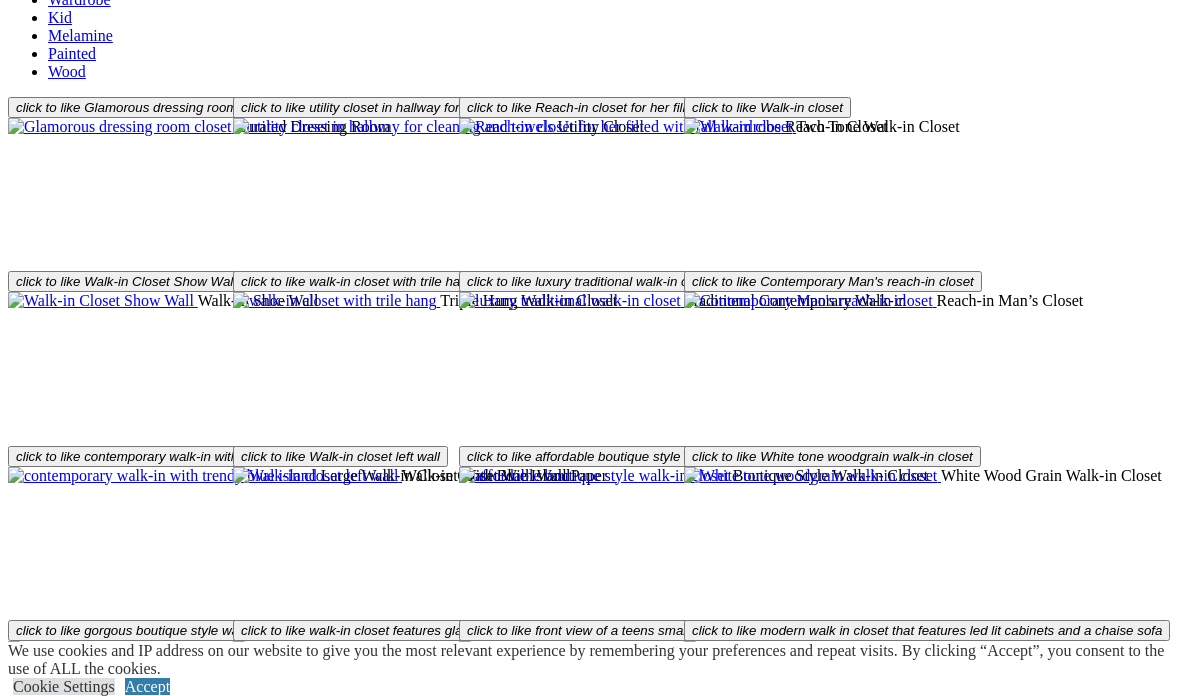 click on "Follow us on Instagram
Comments Count
1
The mudroom: the unsung hero of your home. 🧤🧥🧽  It’s the first place you see when you walk in, and often the first to get overlooked.   With a custom mudroom from Closet Factory, you can turn that catch-all chaos into a beautifully organized, functional space that works hard and looks good doing it.  Because even the “forgotten” spaces deserve a little love. 💛
1" at bounding box center [590, 1781] 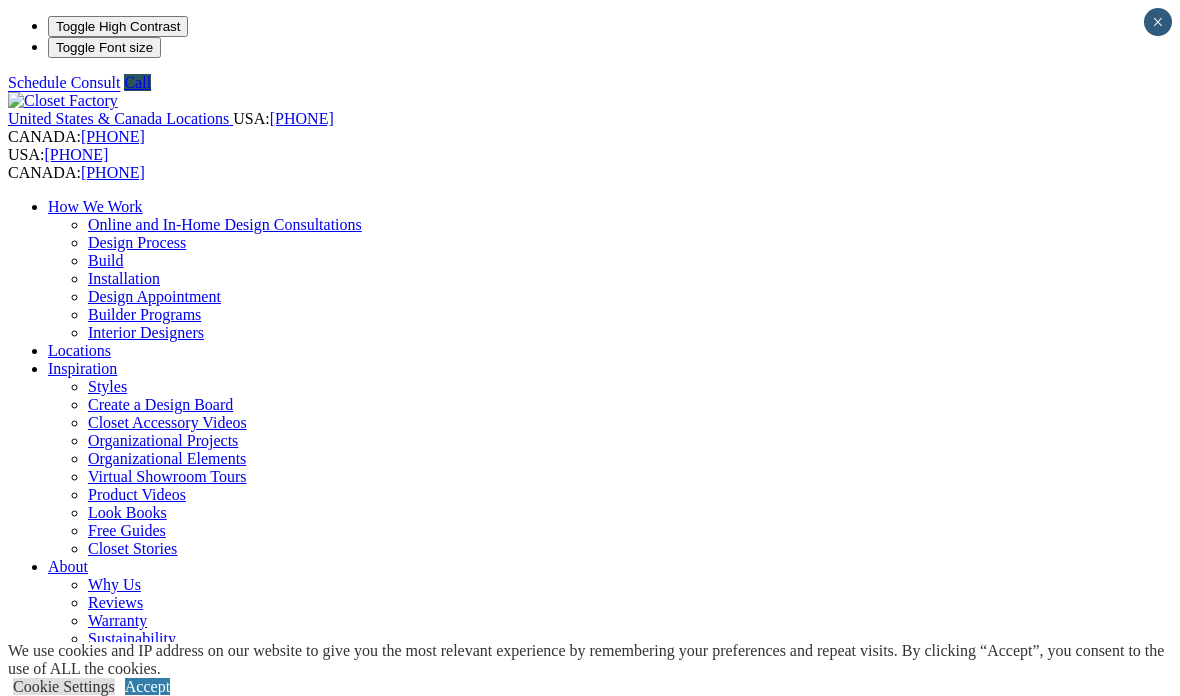 scroll, scrollTop: 0, scrollLeft: 0, axis: both 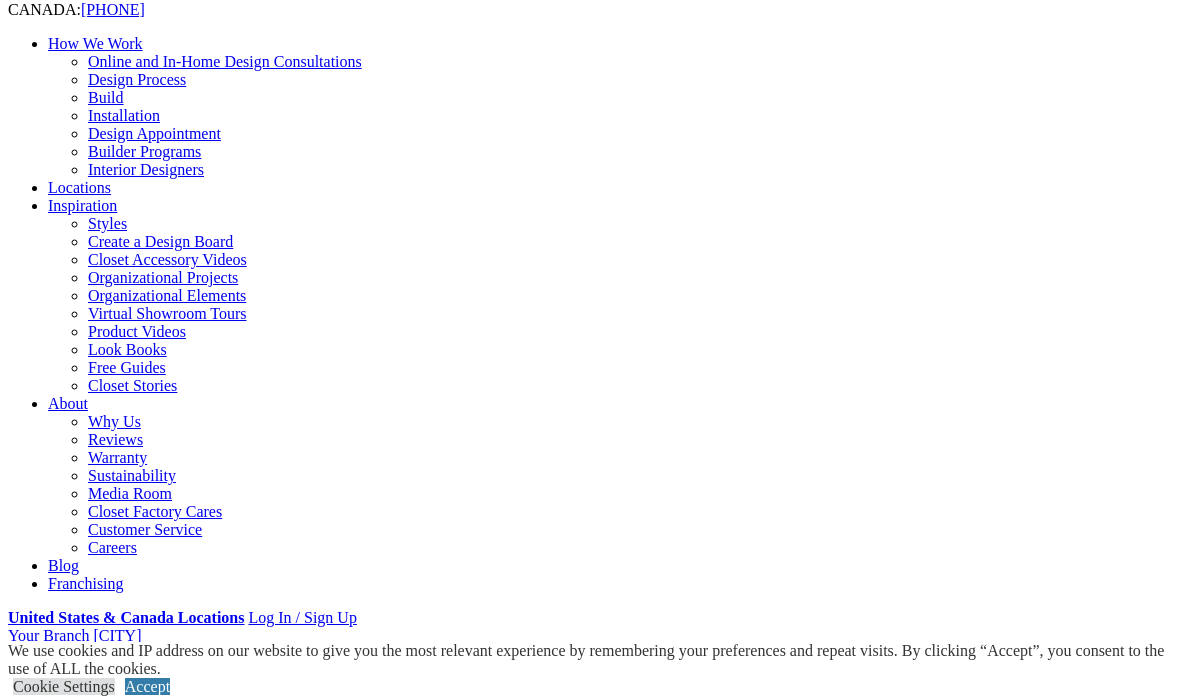 click on "Styles" at bounding box center (318, 1809) 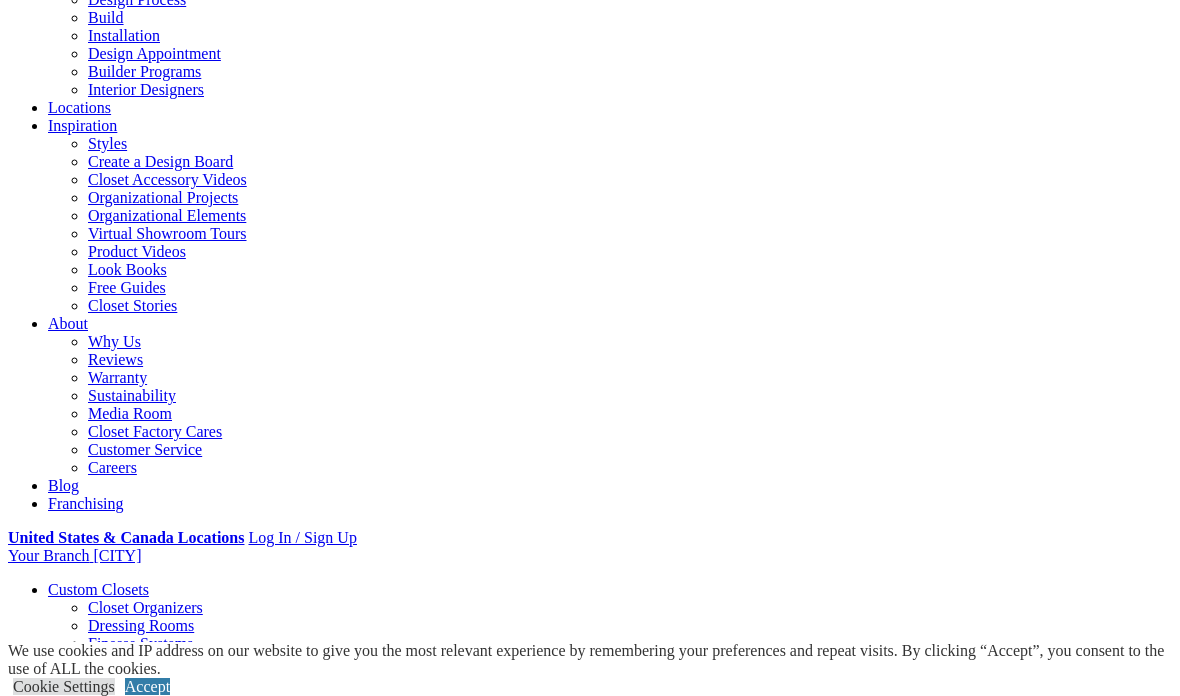 click on "Garage Storage Cabinets
Your garage can be more than just a space for cars and boxes. Add custom cabinets, workstations and shelves to maximize the storage in your home." at bounding box center (-4122, 1539) 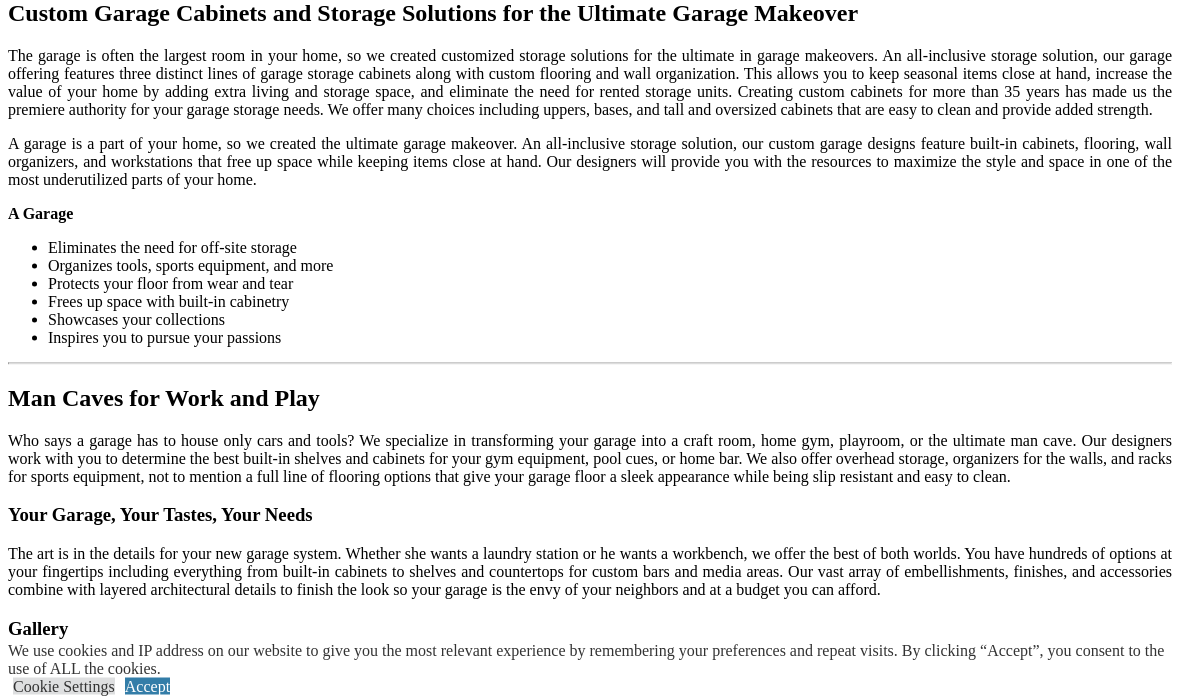 scroll, scrollTop: 2003, scrollLeft: 0, axis: vertical 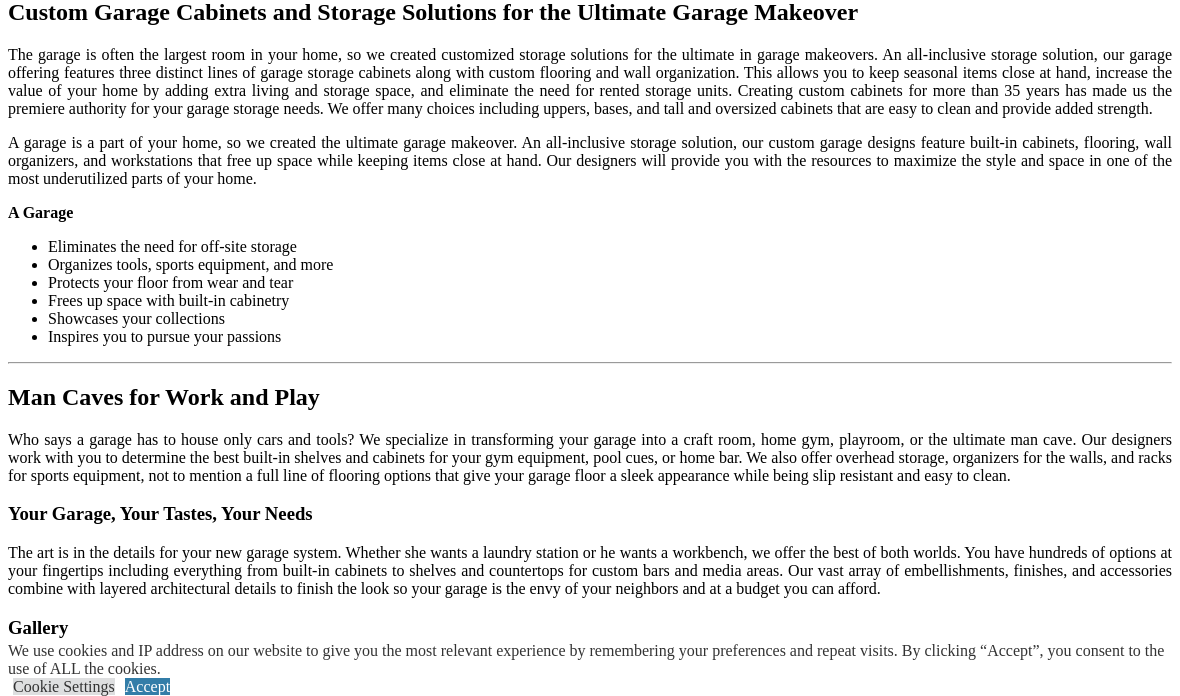 click at bounding box center (798, 1562) 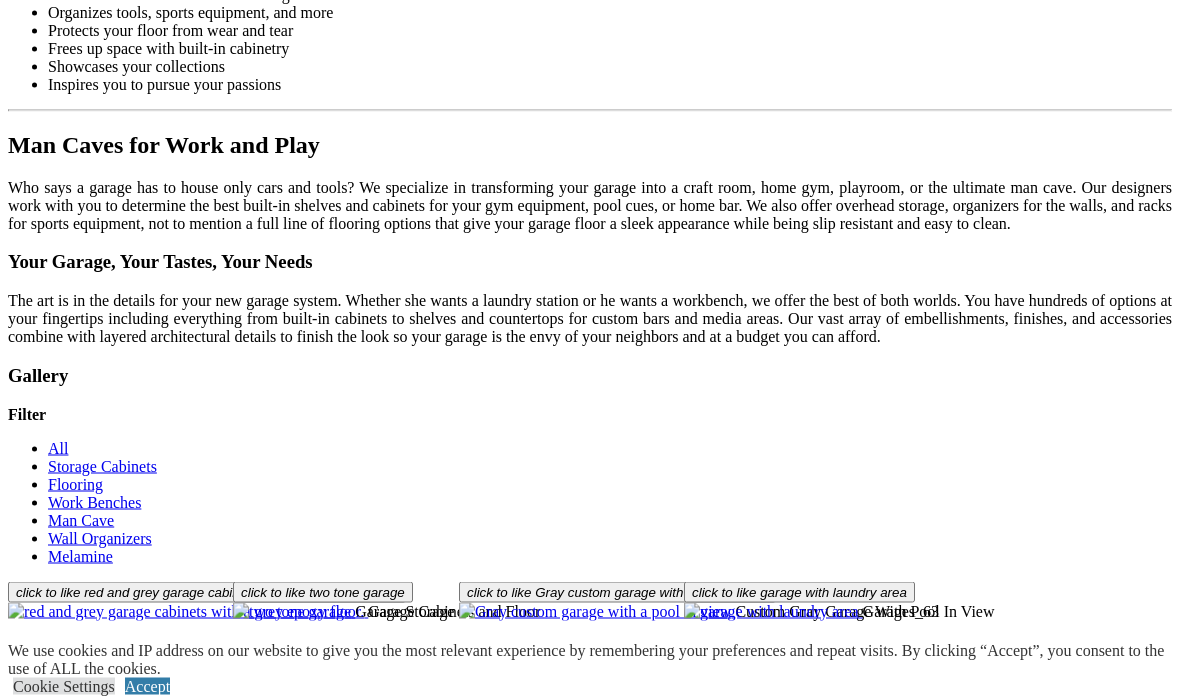 scroll, scrollTop: 2256, scrollLeft: 0, axis: vertical 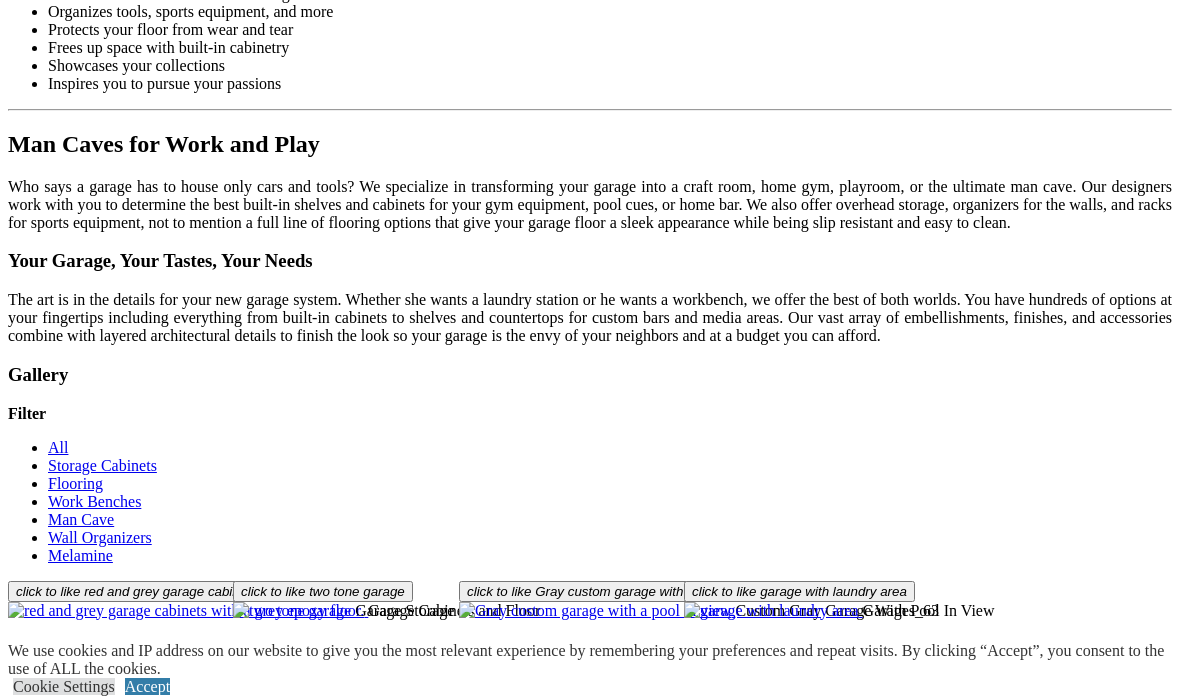 click on "Load More" at bounding box center [44, 1461] 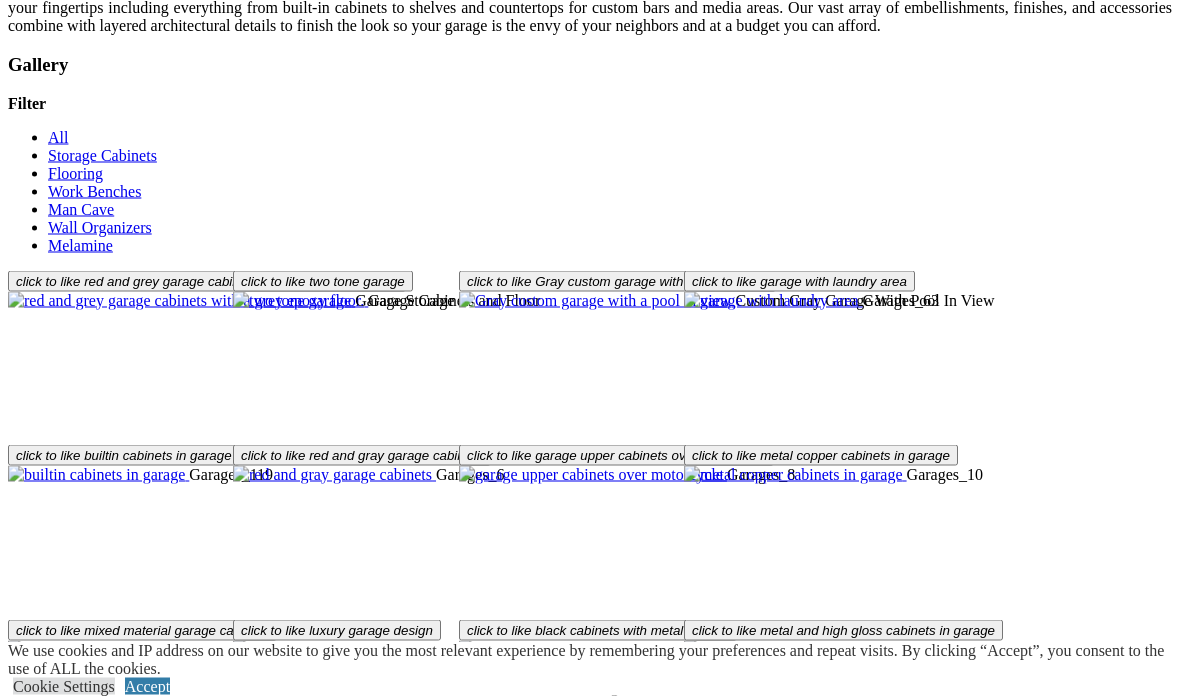 scroll, scrollTop: 2567, scrollLeft: 0, axis: vertical 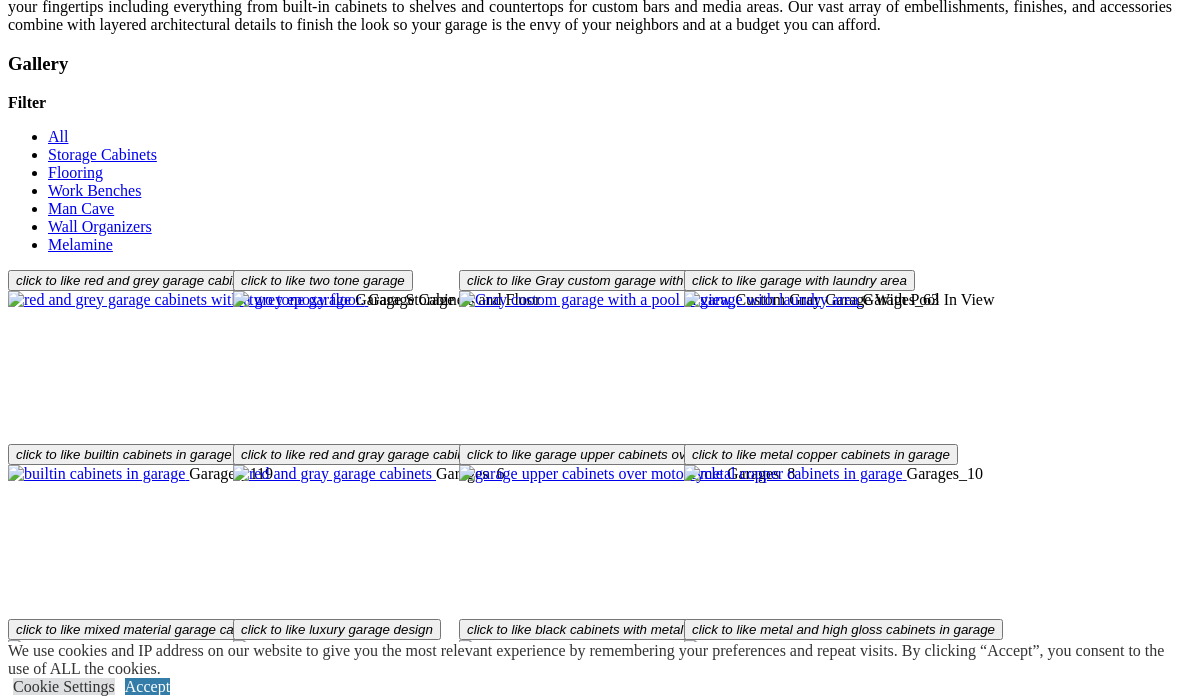 click on "Load More" at bounding box center [44, 1674] 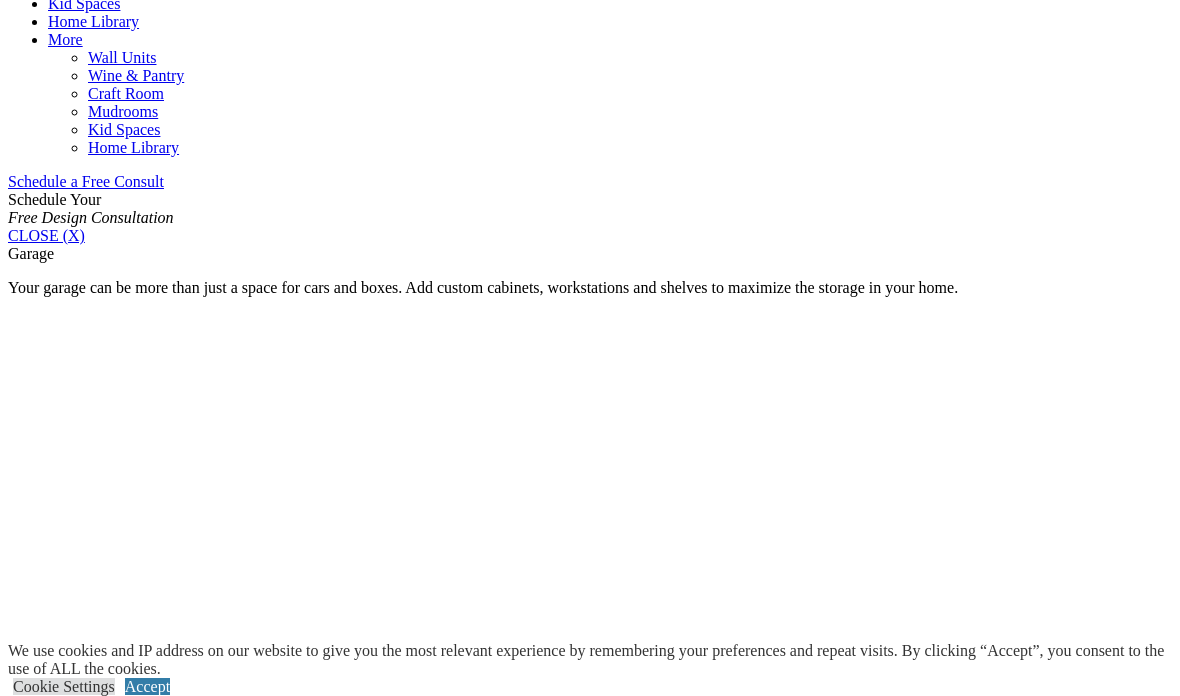 scroll, scrollTop: 1170, scrollLeft: 0, axis: vertical 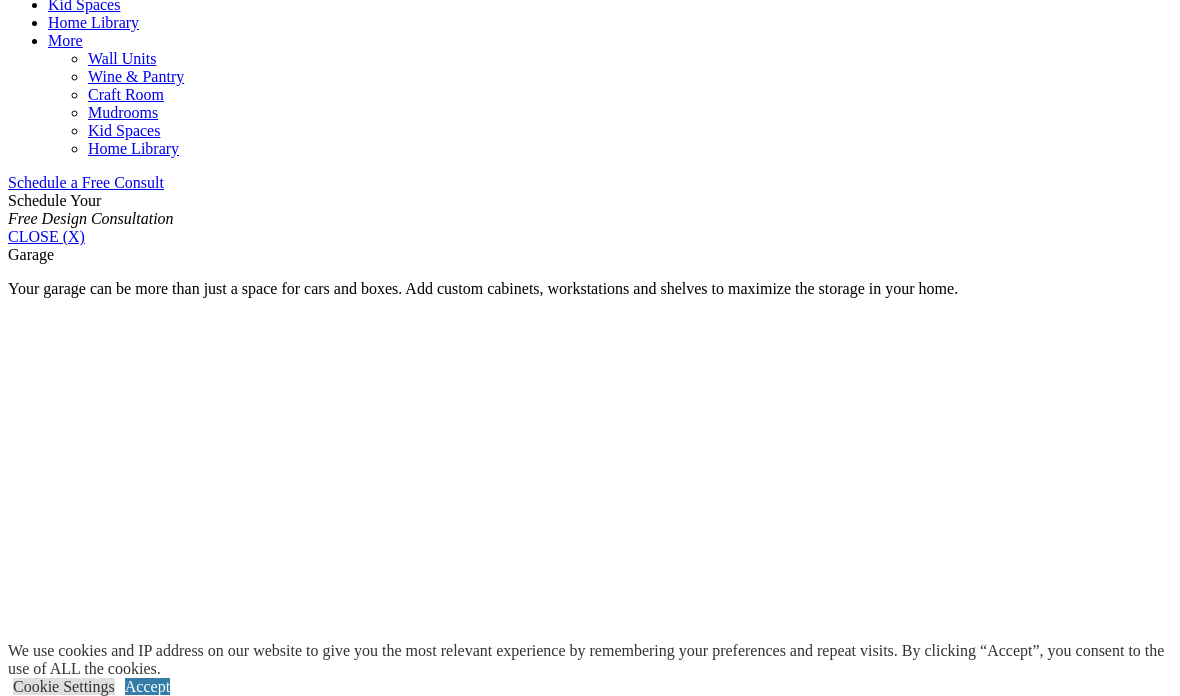 click on "Work Benches" at bounding box center [94, 1587] 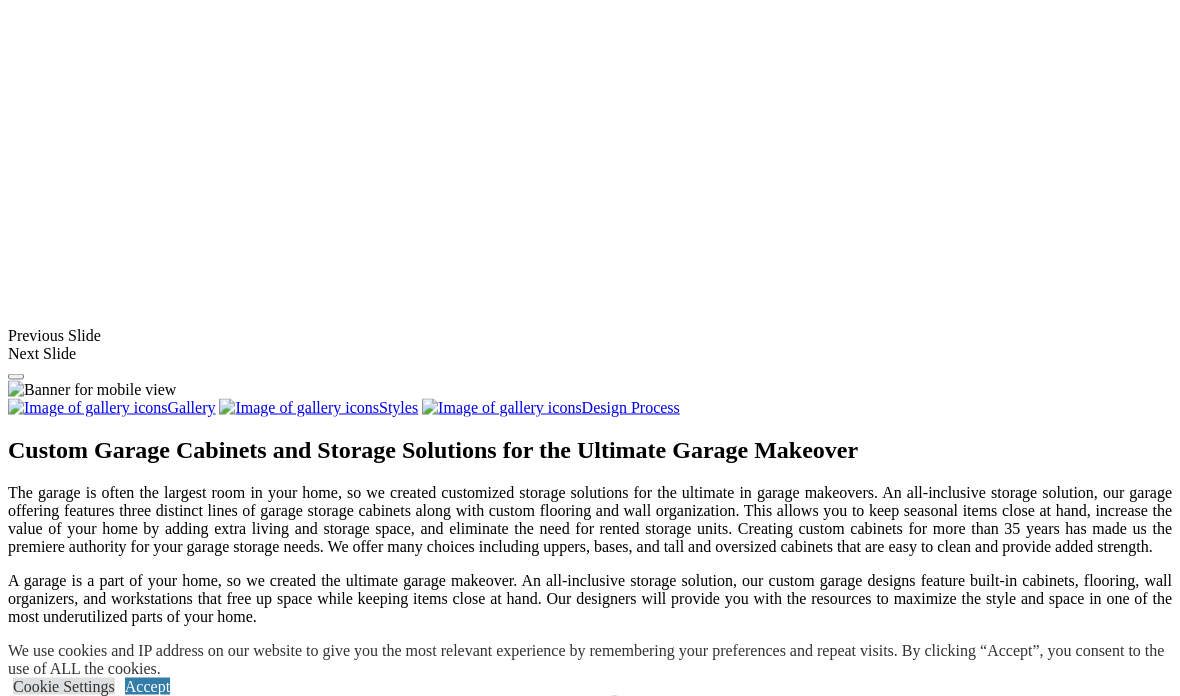 scroll, scrollTop: 1447, scrollLeft: 0, axis: vertical 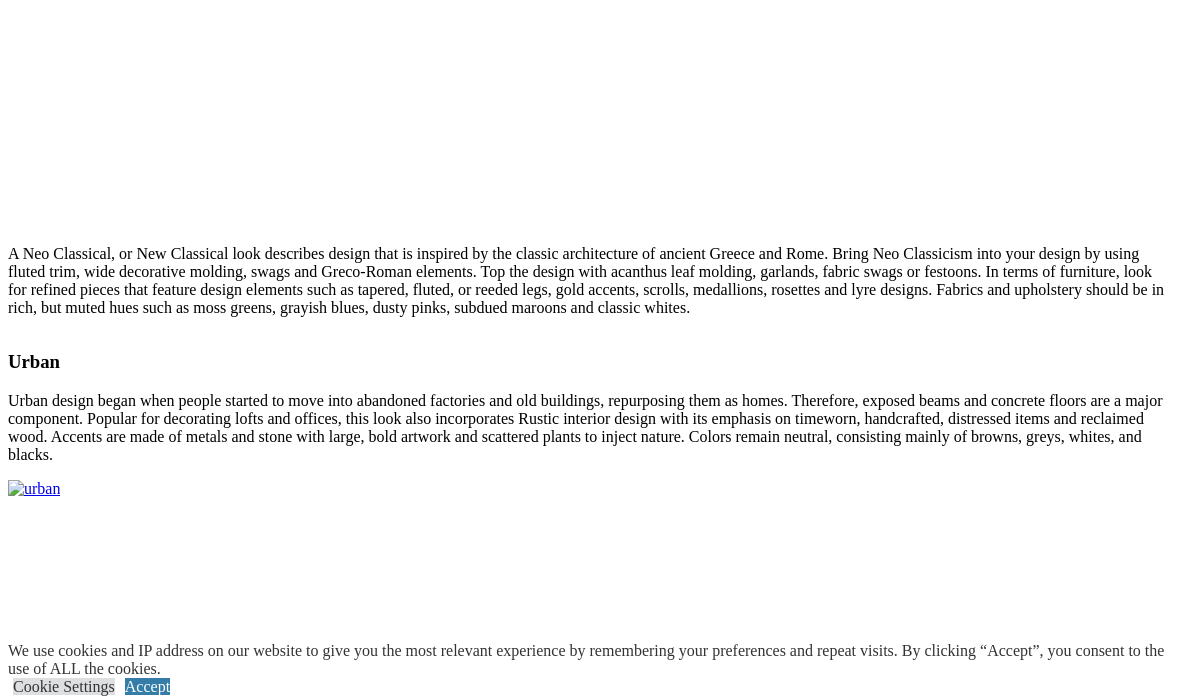 click on "Murphy Beds" at bounding box center [132, -4040] 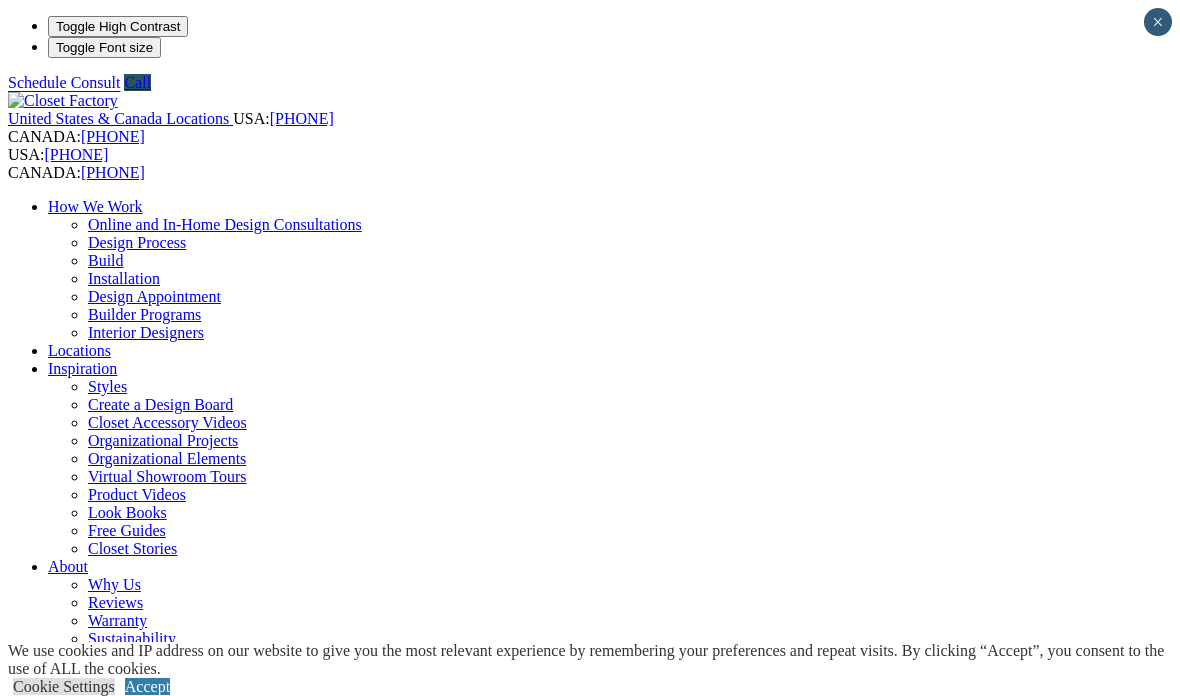 scroll, scrollTop: 0, scrollLeft: 0, axis: both 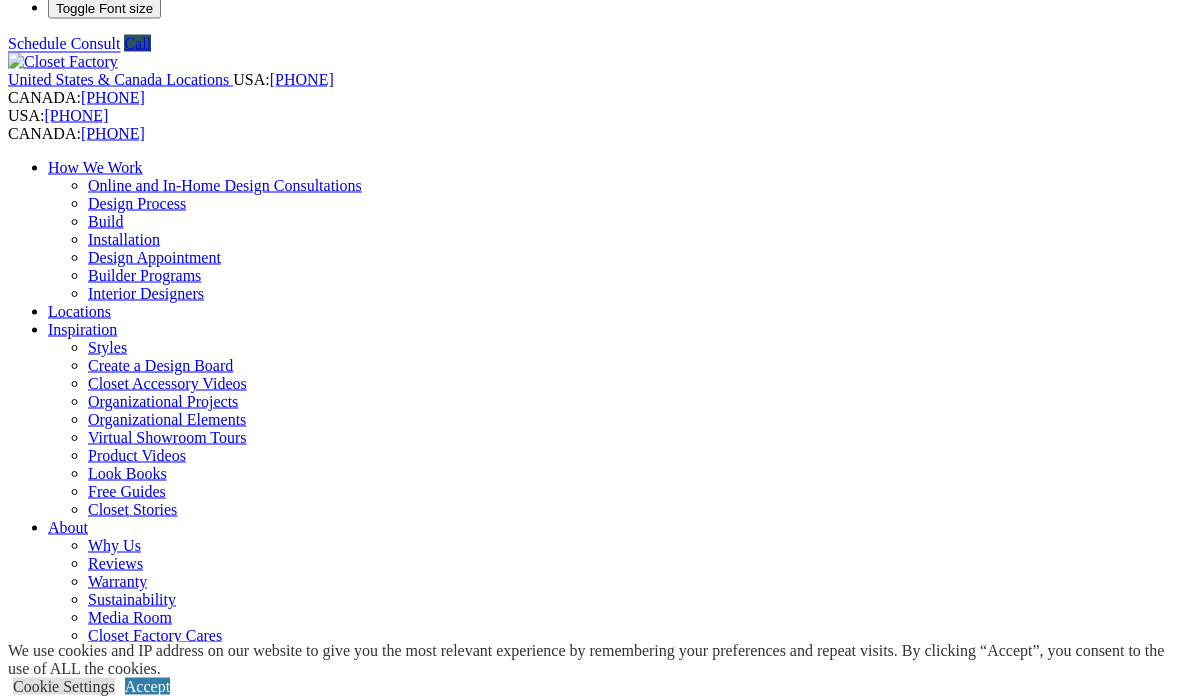 click on "Murphy Beds" at bounding box center [52, 1385] 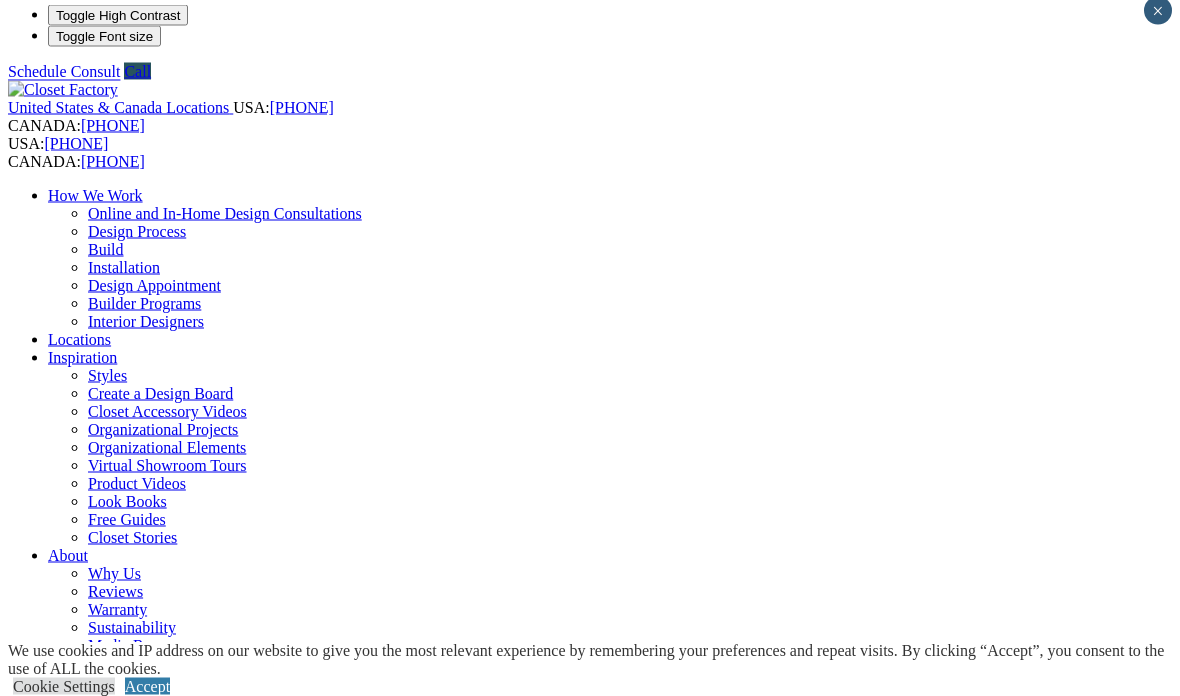 scroll, scrollTop: 12, scrollLeft: 0, axis: vertical 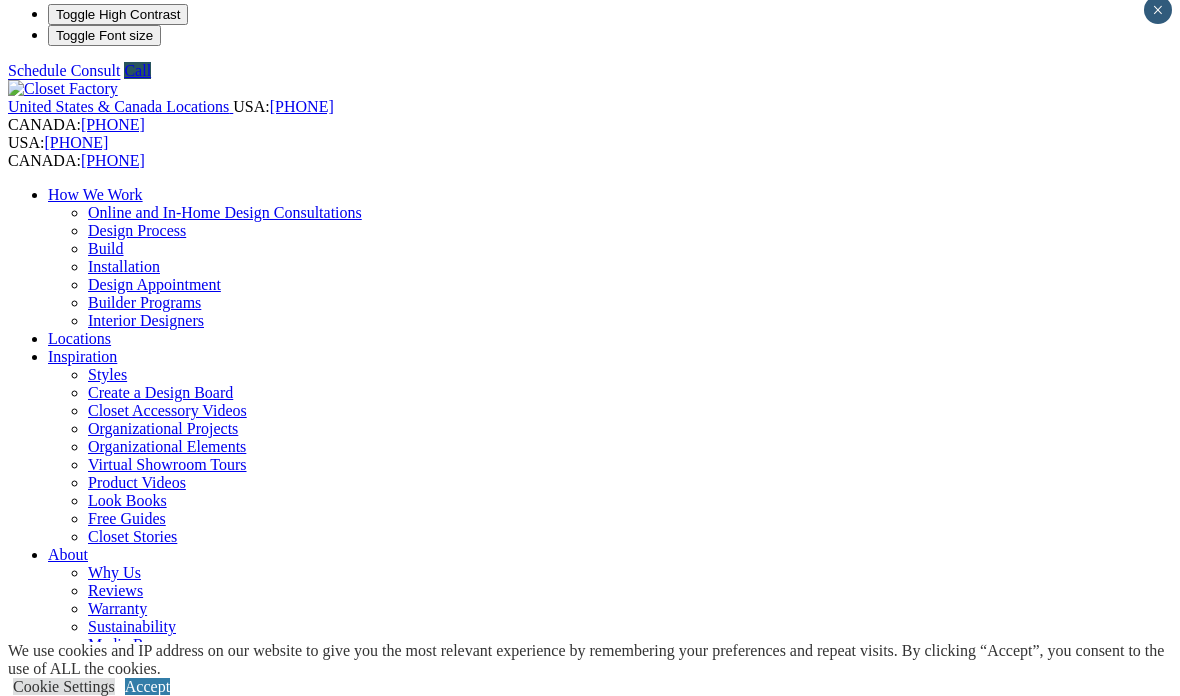 click on "Murphy Beds" at bounding box center (132, 1036) 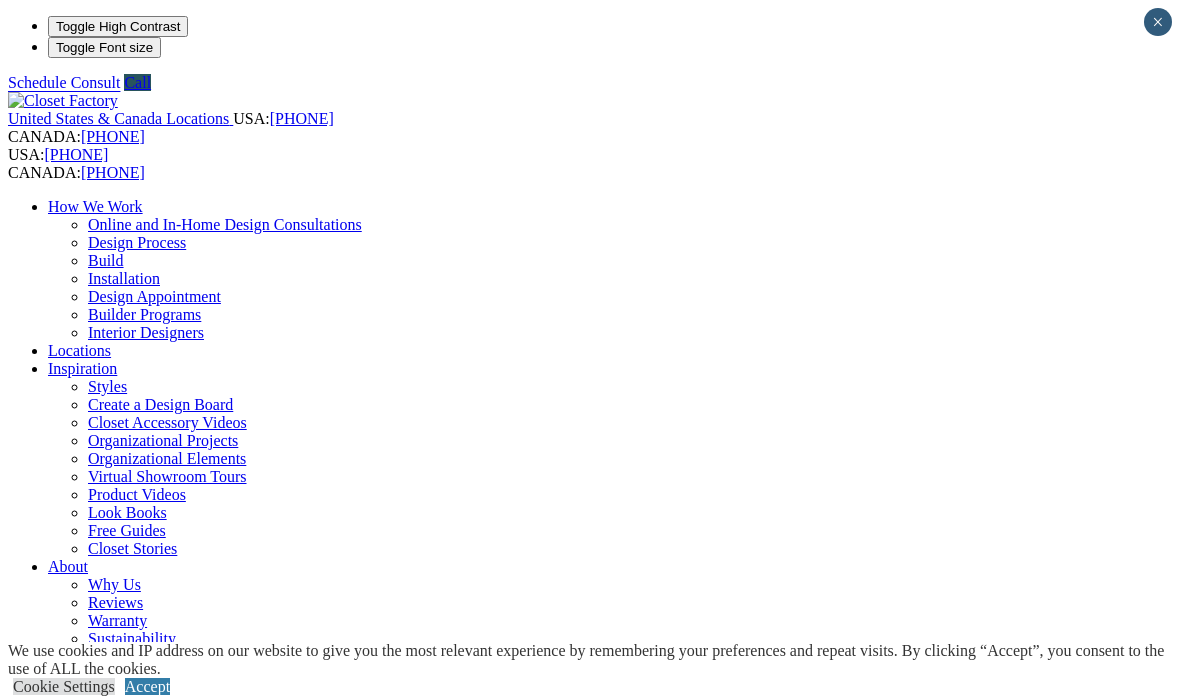 scroll, scrollTop: 0, scrollLeft: 0, axis: both 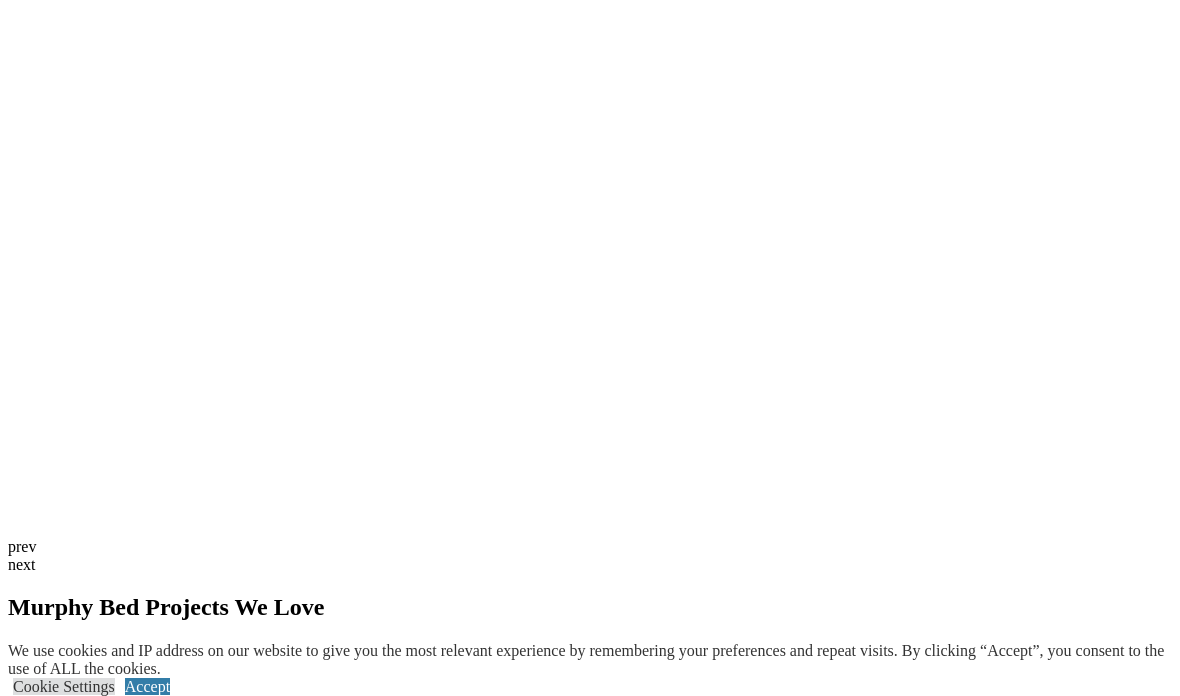 click at bounding box center (57, 3124) 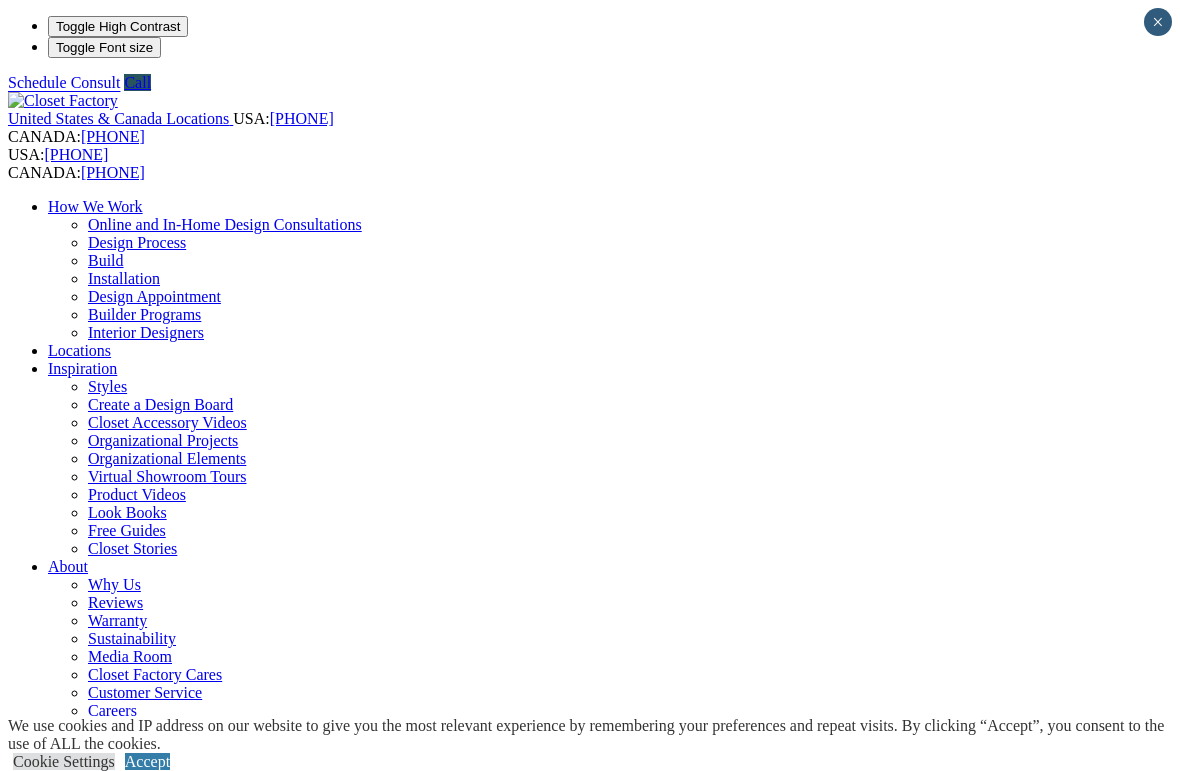 scroll, scrollTop: 0, scrollLeft: 0, axis: both 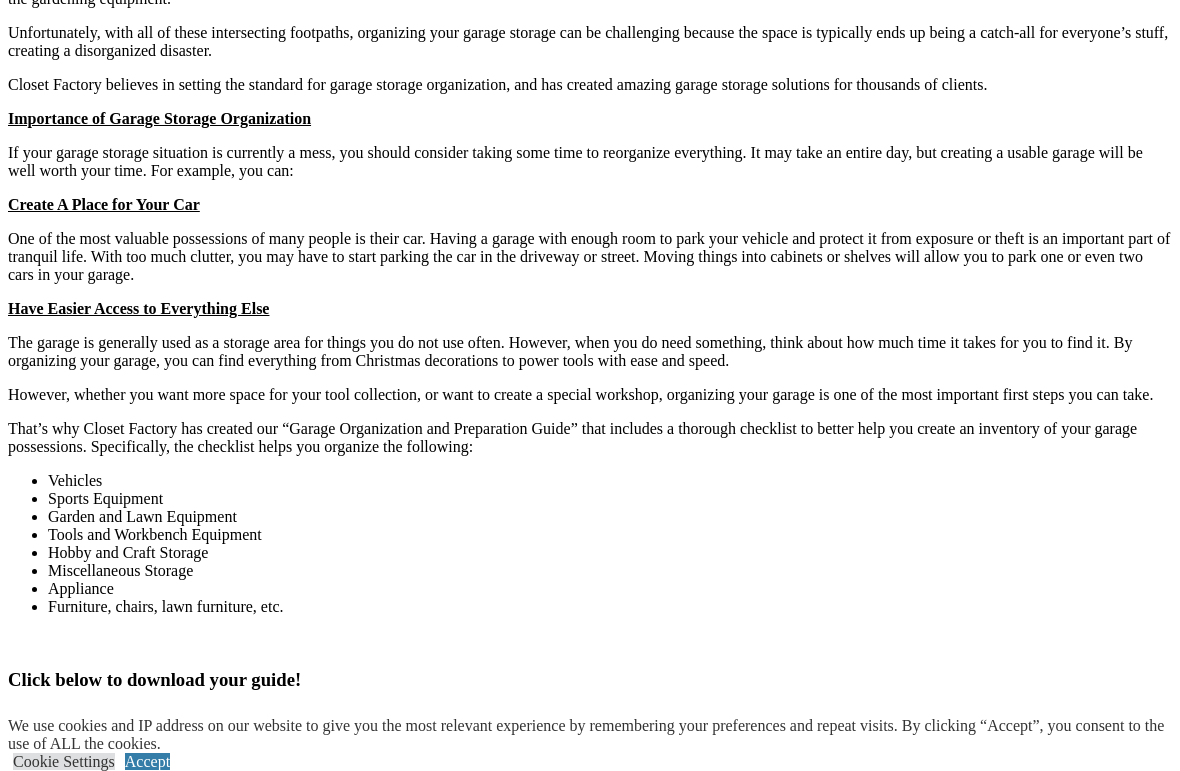 click on "Laundry Room" at bounding box center [96, -455] 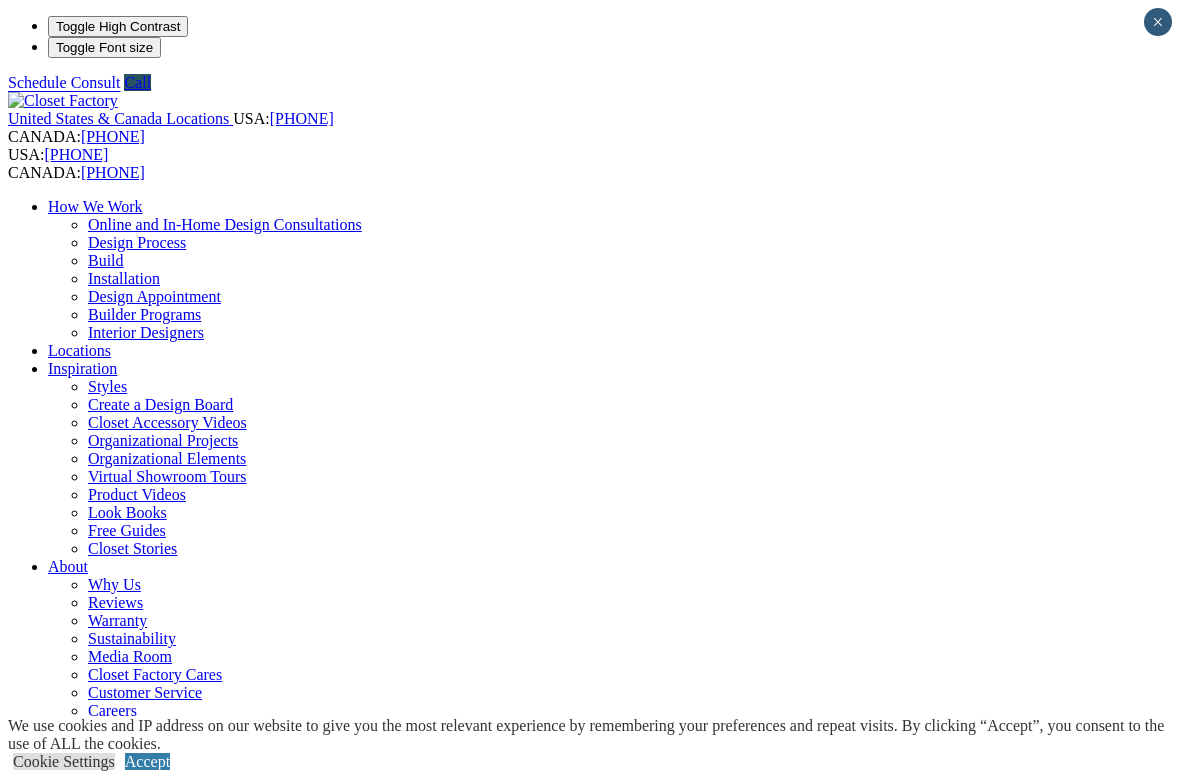 scroll, scrollTop: 0, scrollLeft: 0, axis: both 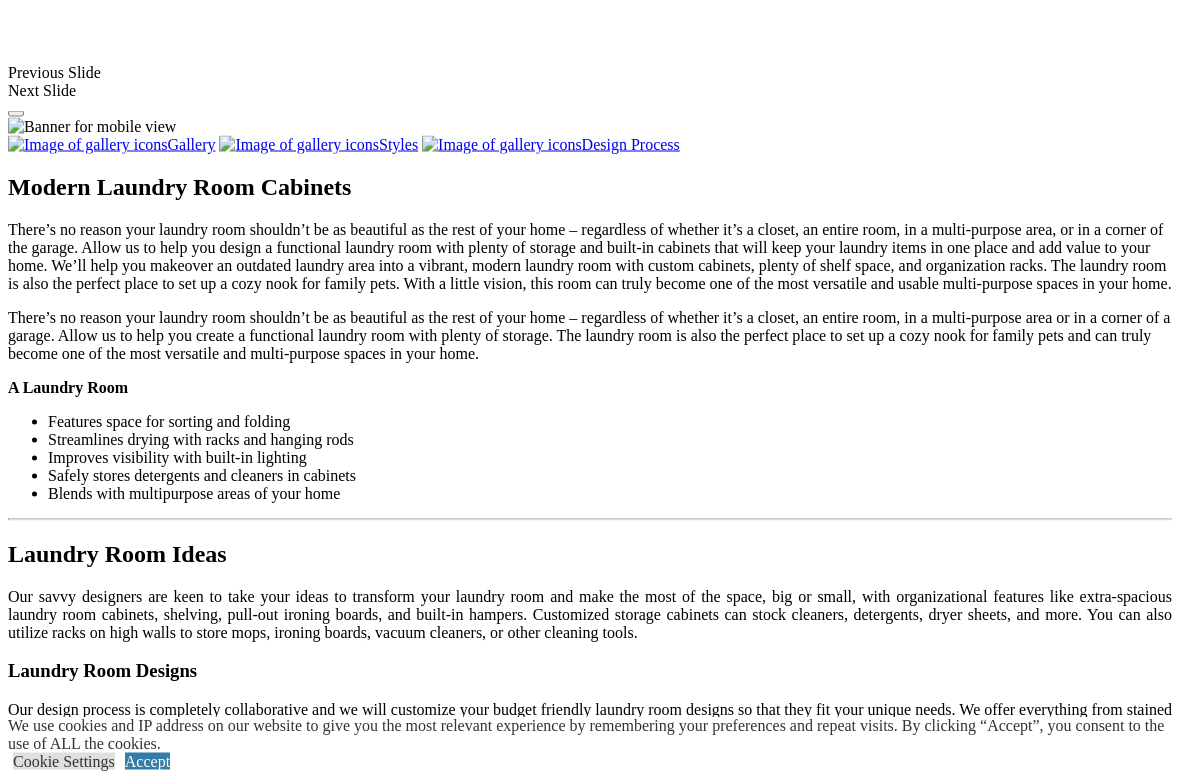click at bounding box center (384, 1544) 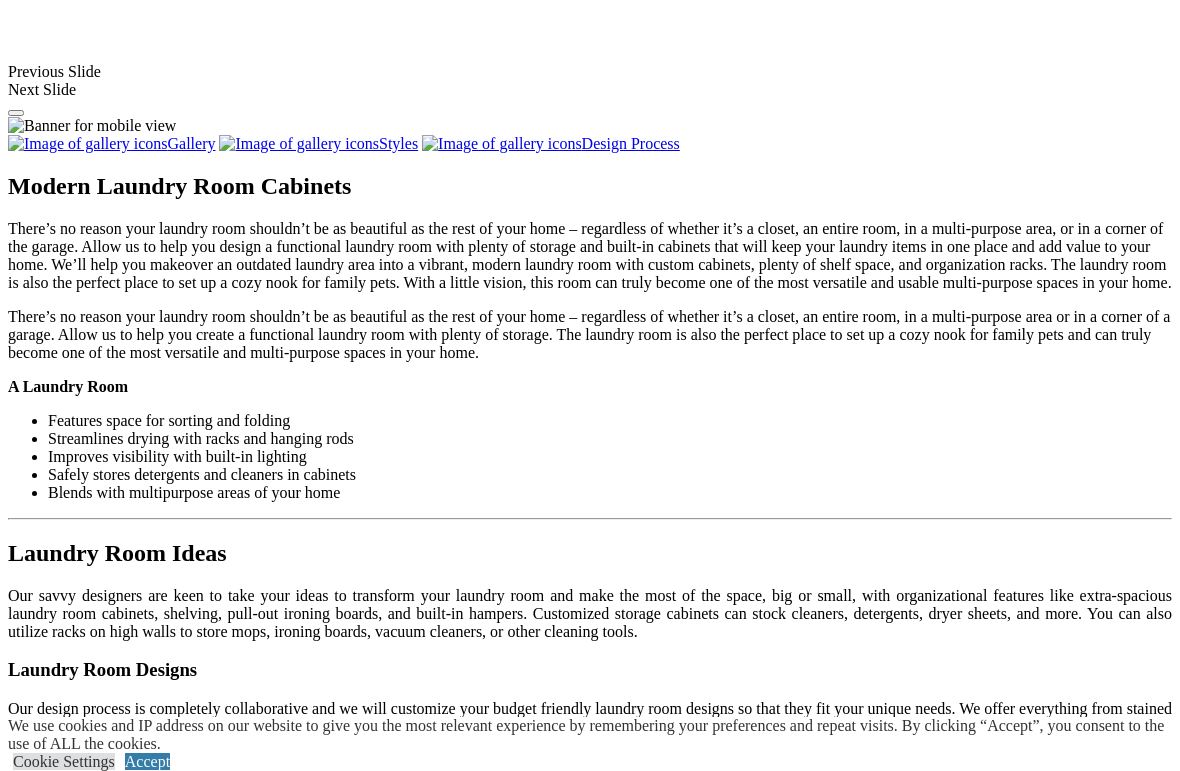 click at bounding box center [8, 35977] 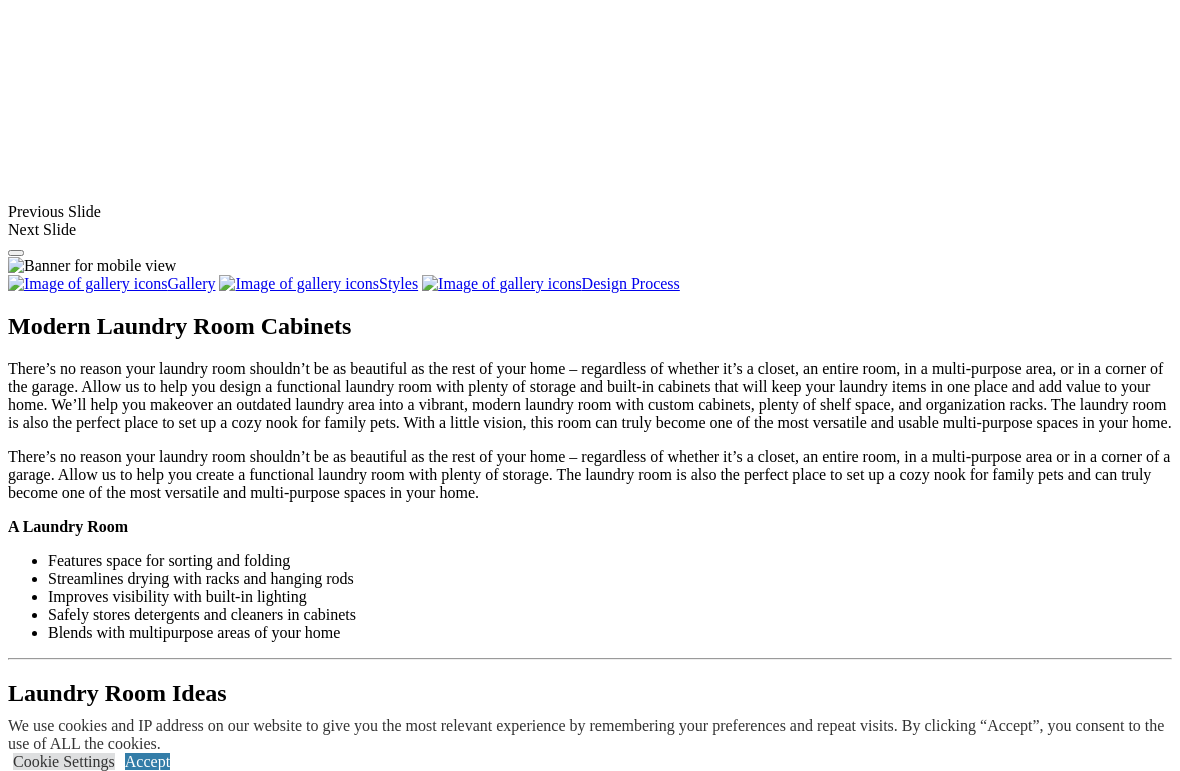 scroll, scrollTop: 1688, scrollLeft: 0, axis: vertical 